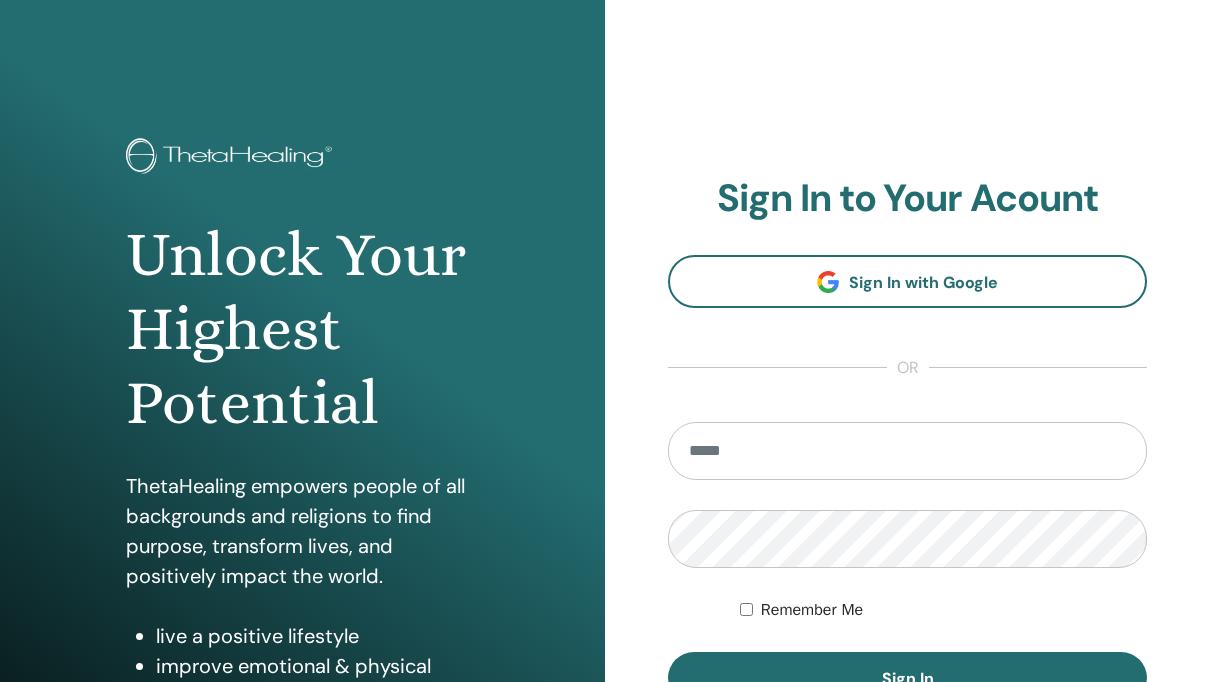 scroll, scrollTop: 0, scrollLeft: 0, axis: both 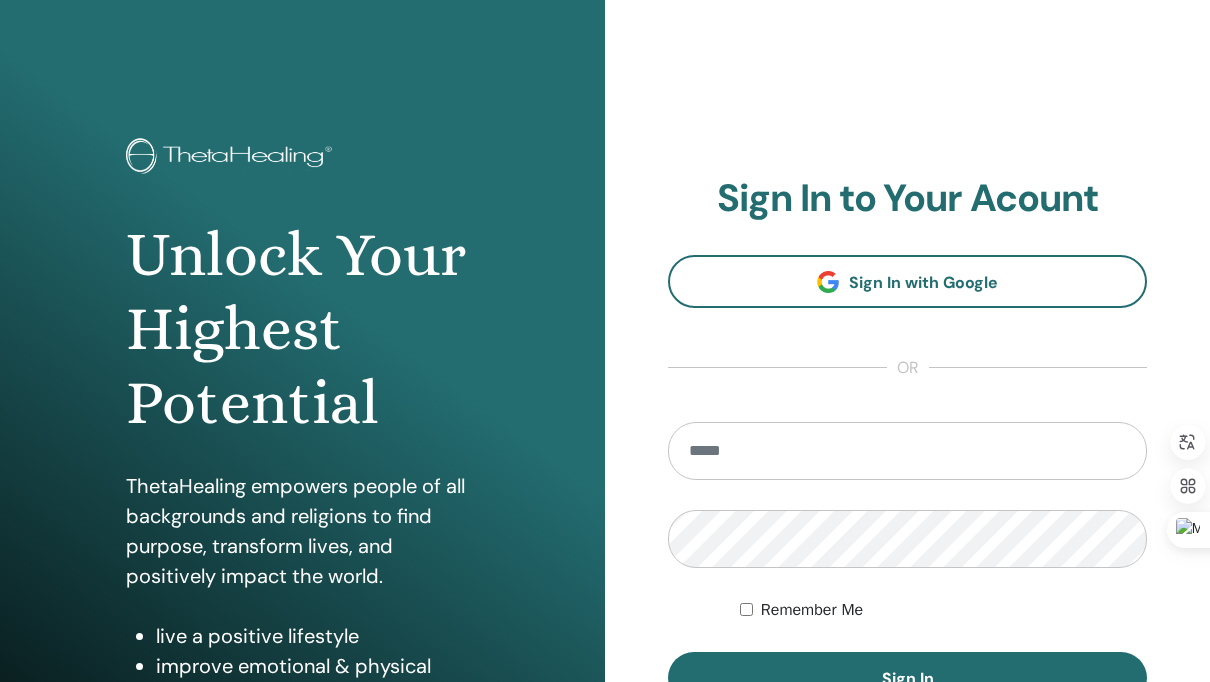 type on "**********" 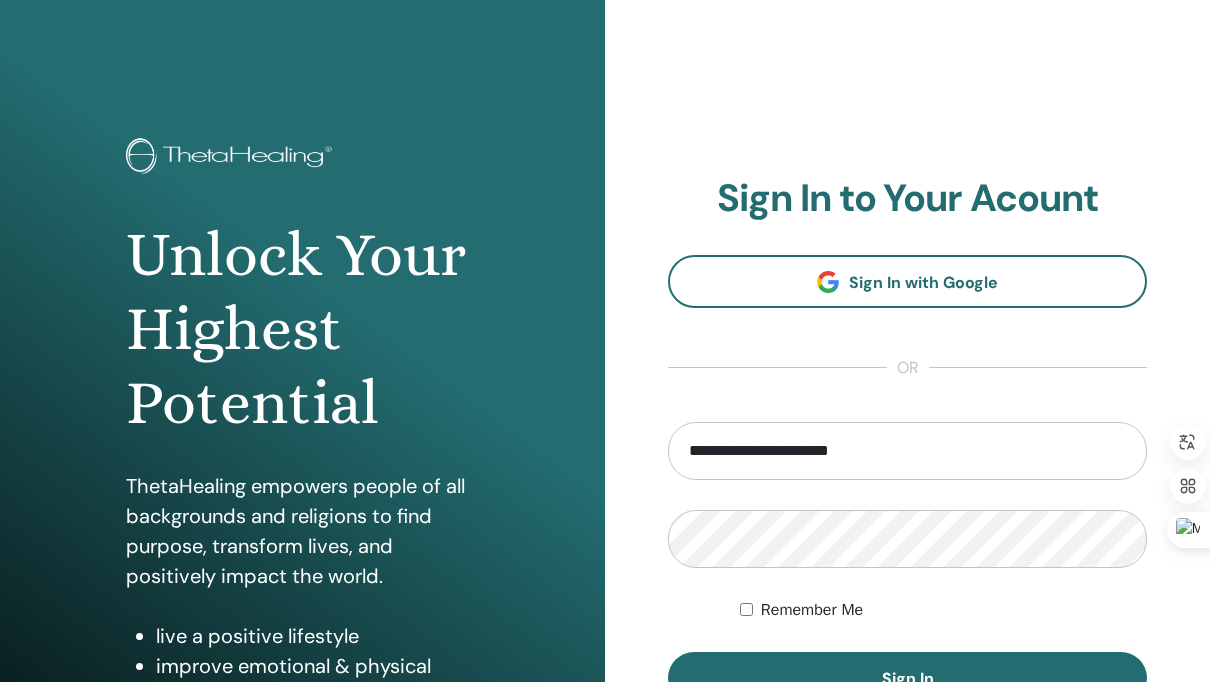 click on "**********" at bounding box center (907, 563) 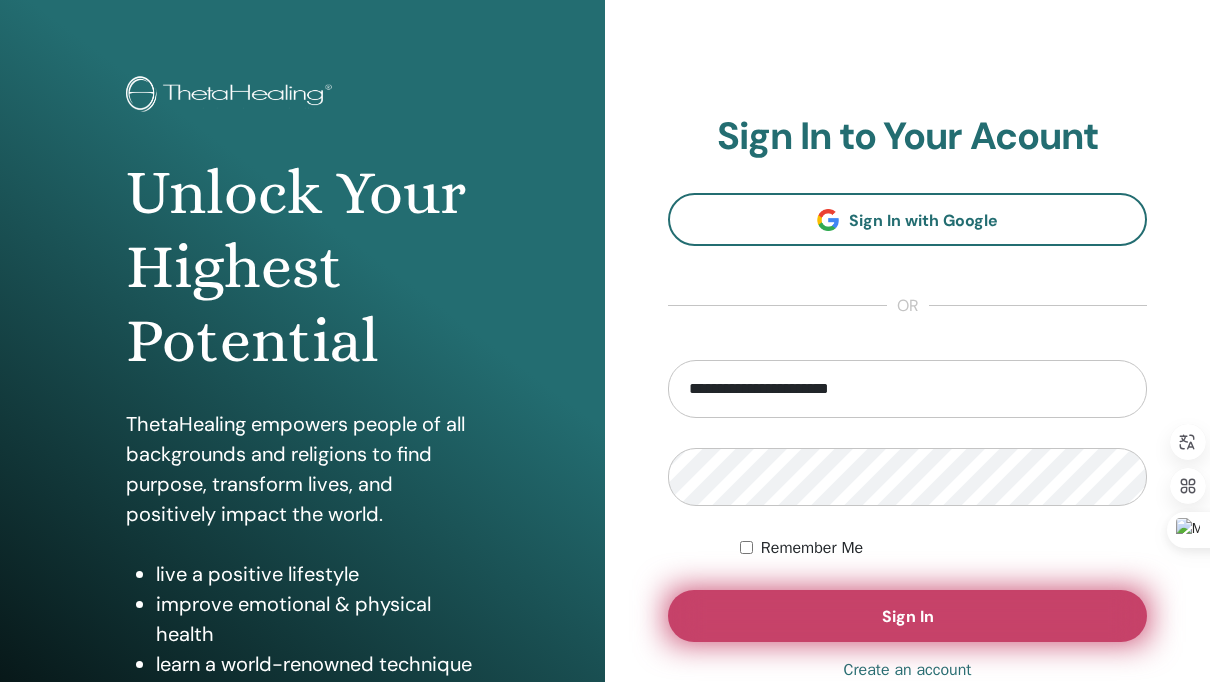 click on "Sign In" at bounding box center [907, 616] 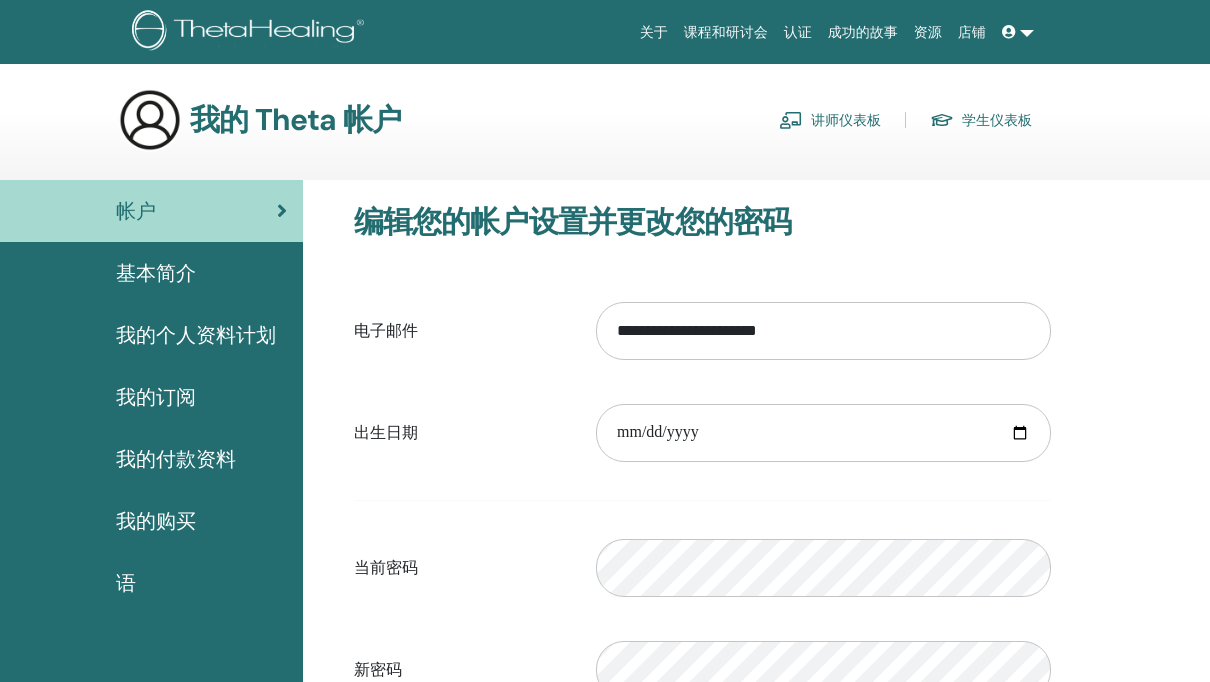 scroll, scrollTop: 0, scrollLeft: 0, axis: both 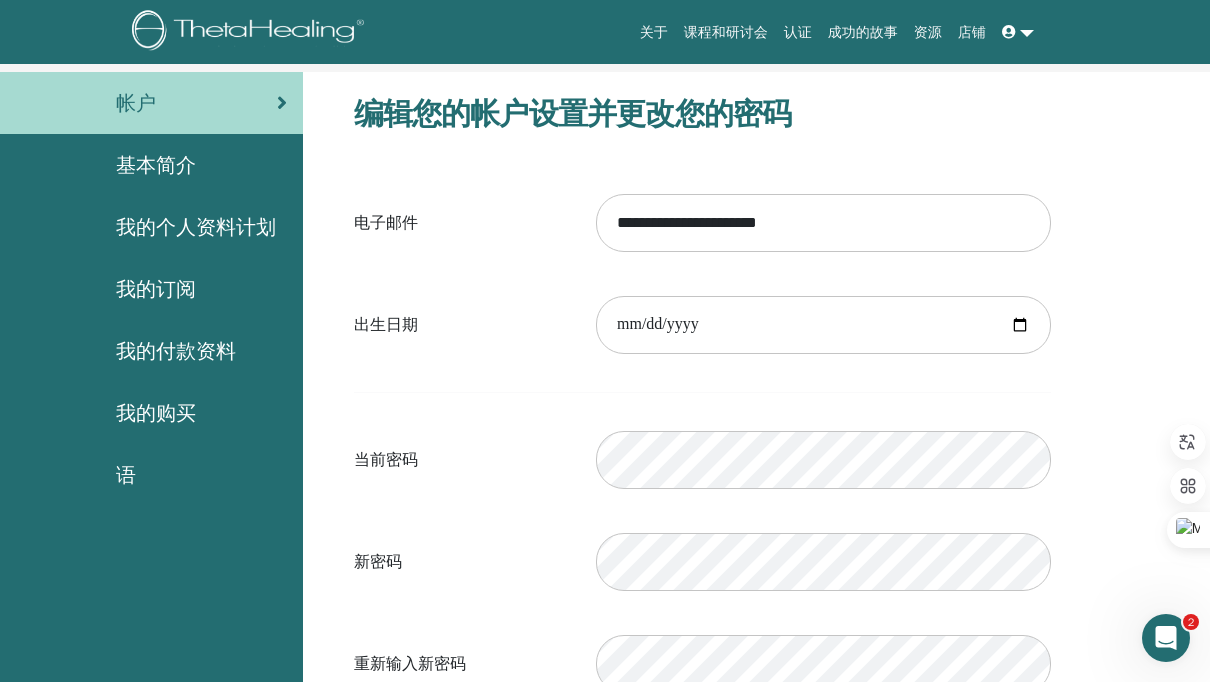 click on "语" at bounding box center (151, 475) 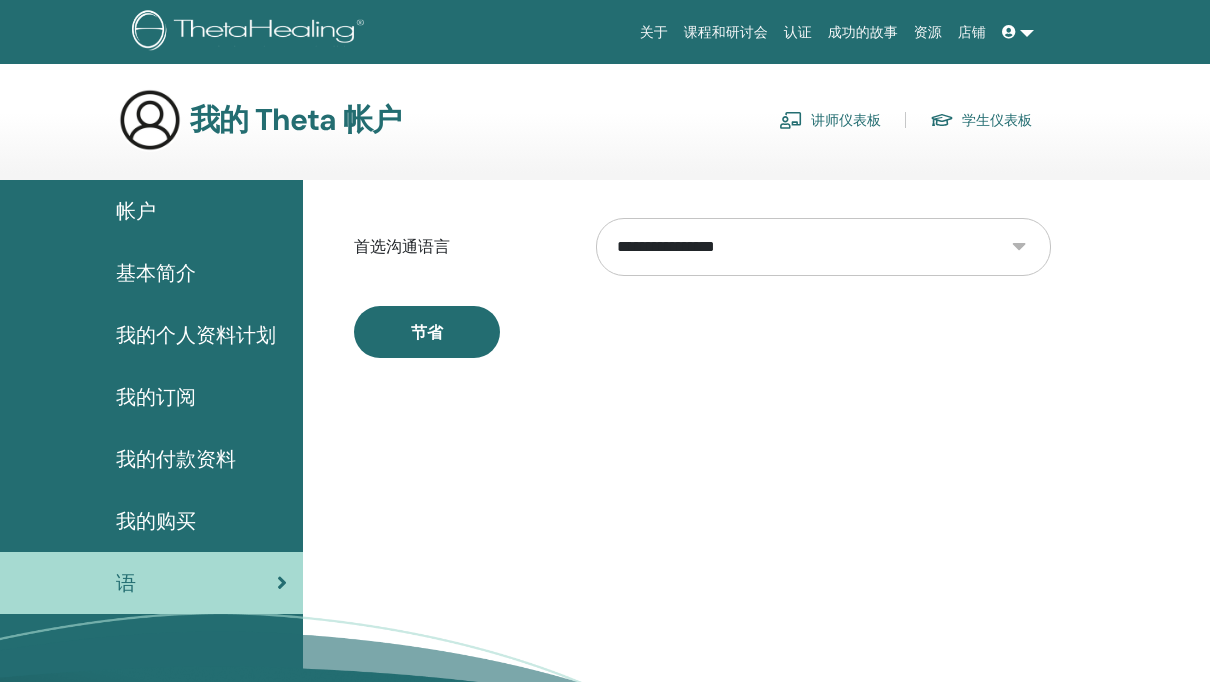 scroll, scrollTop: 0, scrollLeft: 0, axis: both 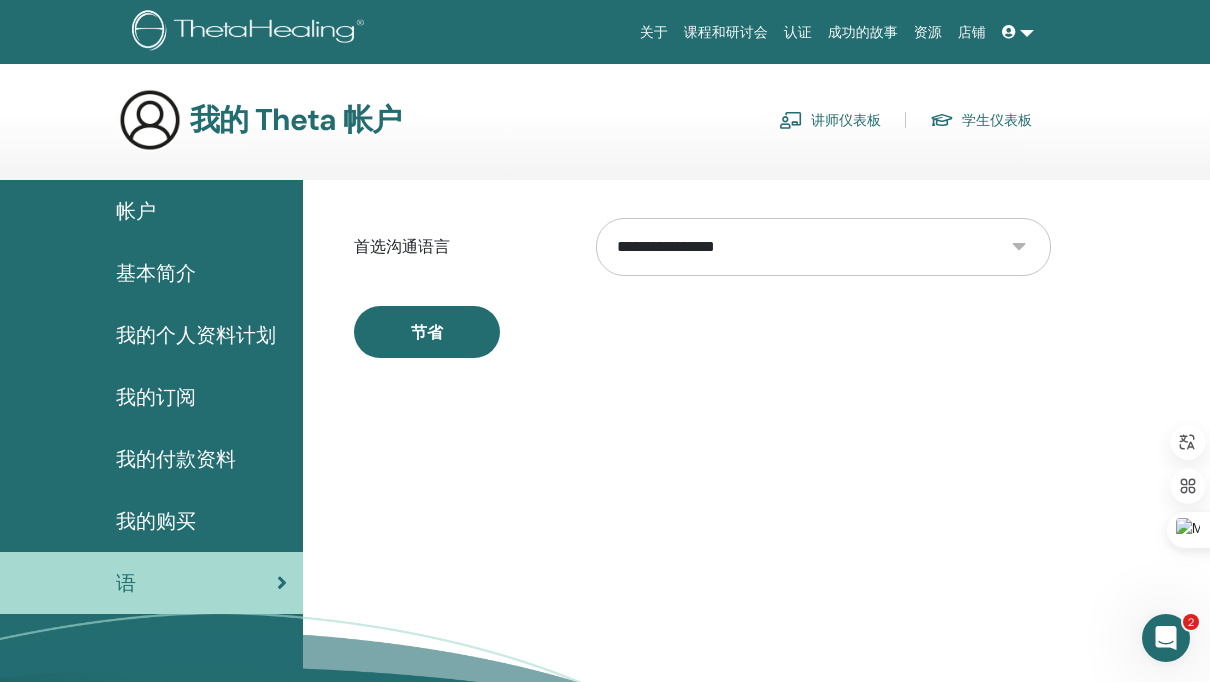 click on "帐户" at bounding box center (136, 211) 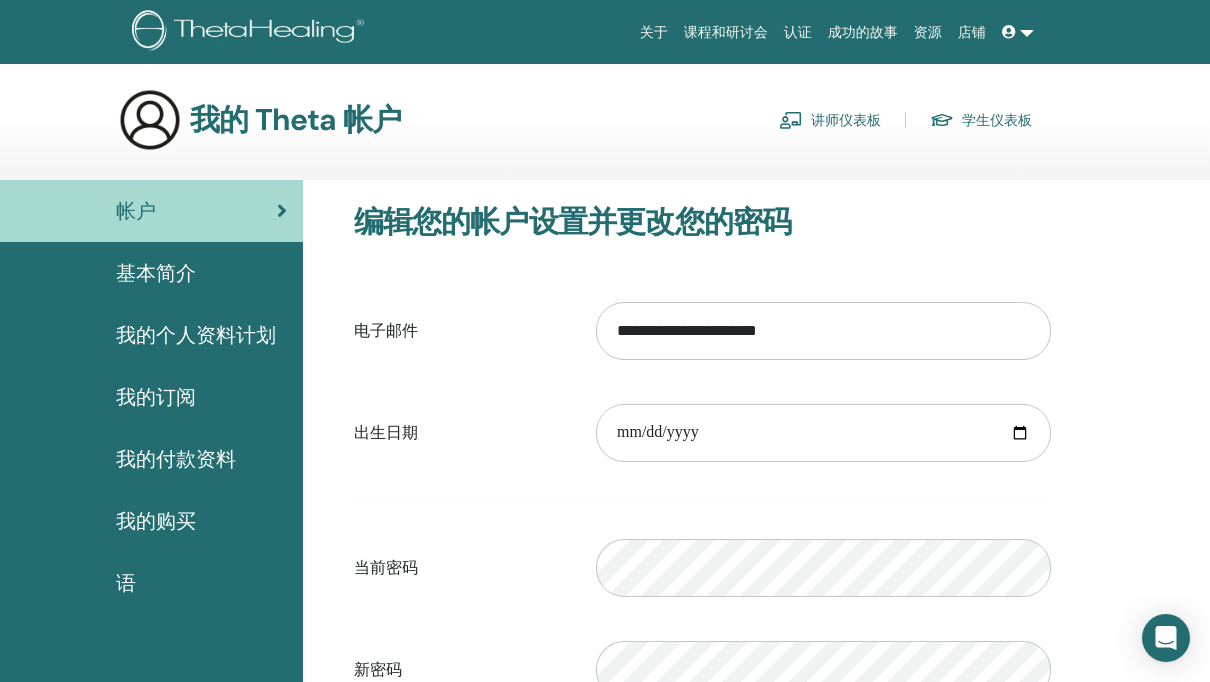 scroll, scrollTop: 0, scrollLeft: 0, axis: both 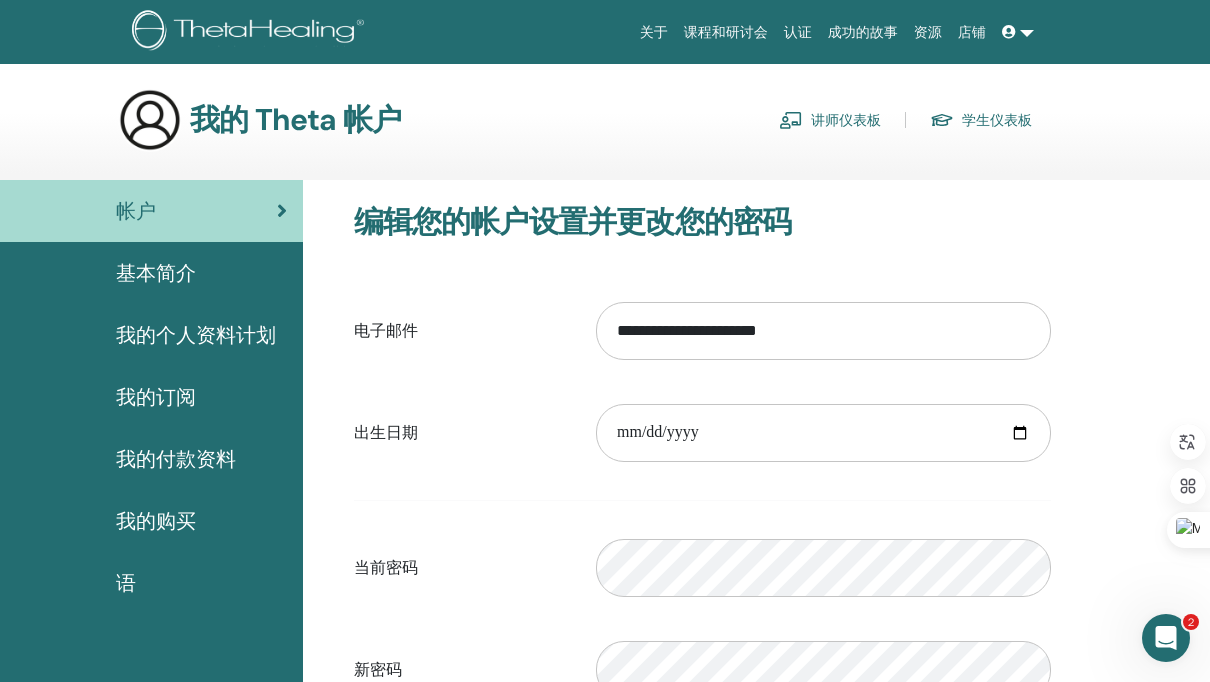 click on "基本简介" at bounding box center (156, 273) 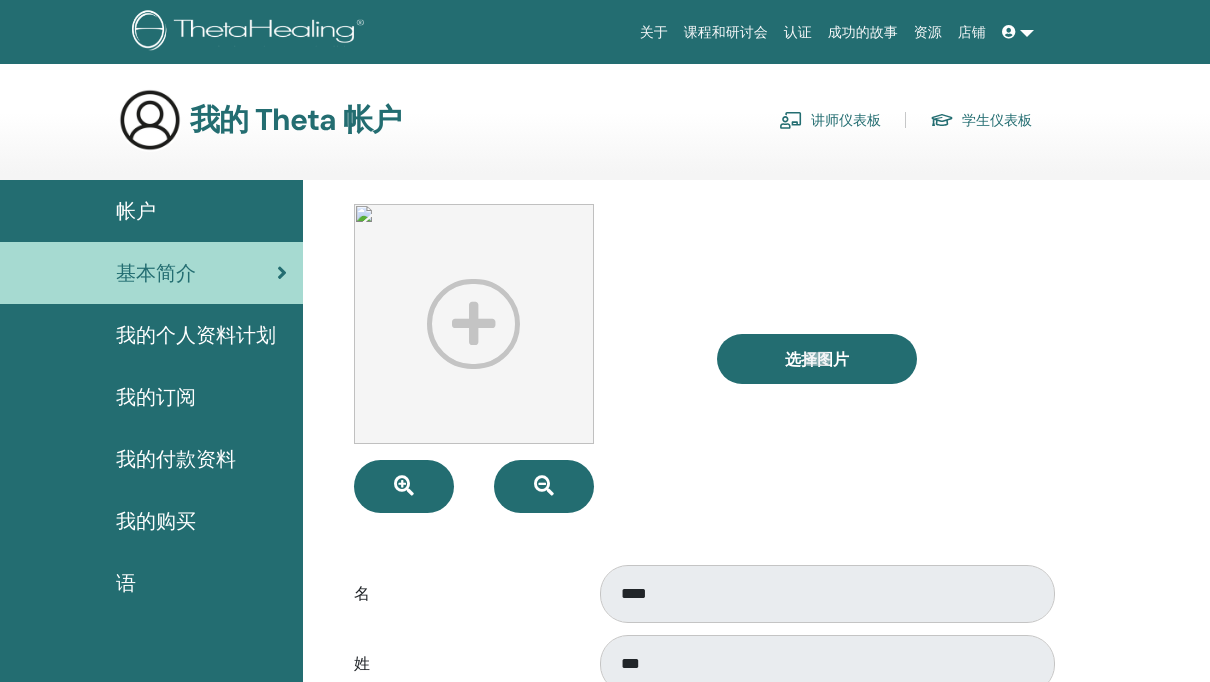 scroll, scrollTop: 0, scrollLeft: 0, axis: both 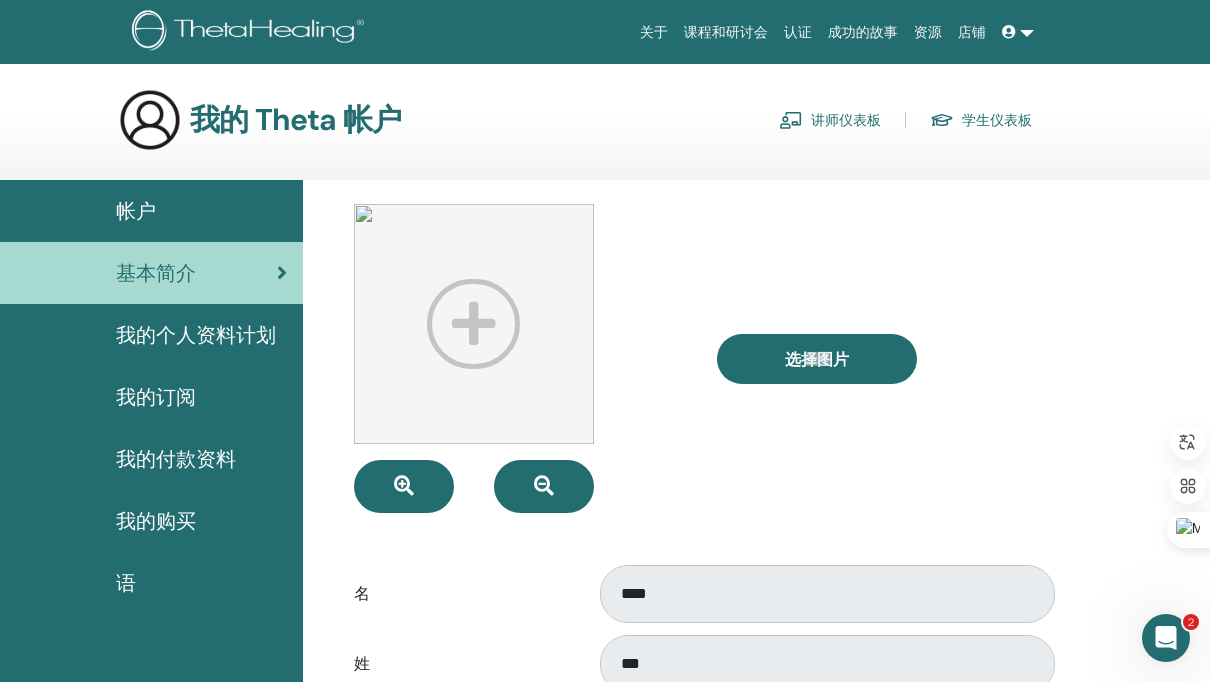 click on "我的订阅" at bounding box center [156, 397] 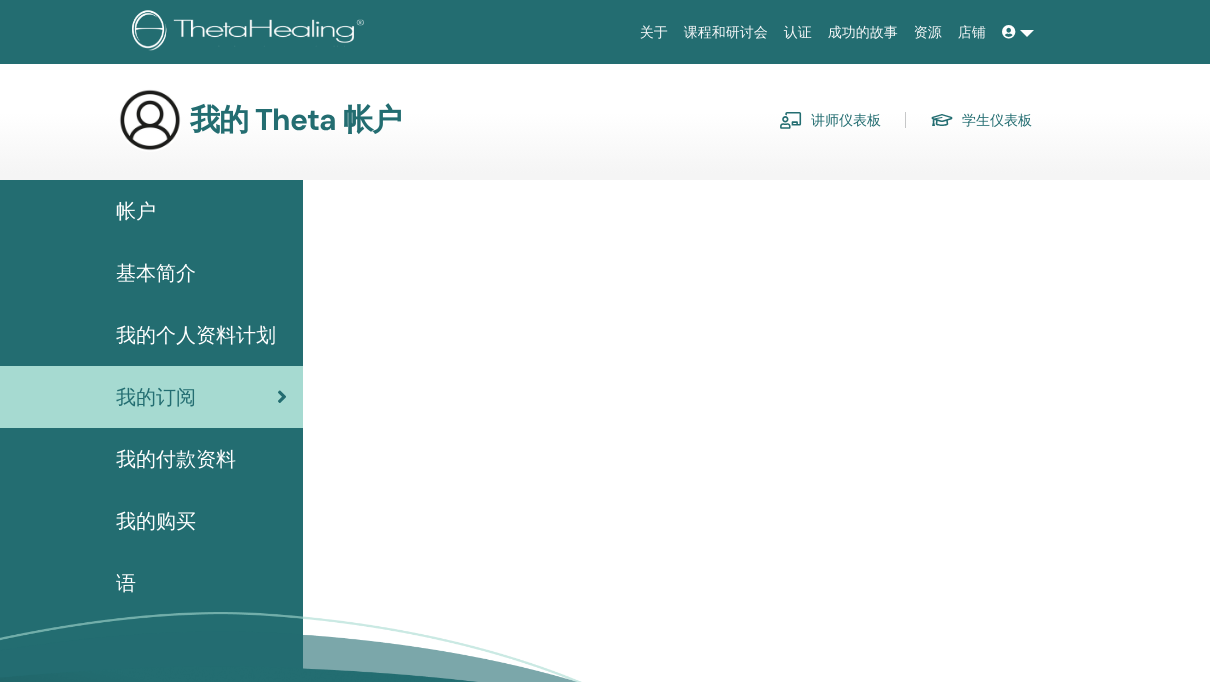 scroll, scrollTop: 0, scrollLeft: 0, axis: both 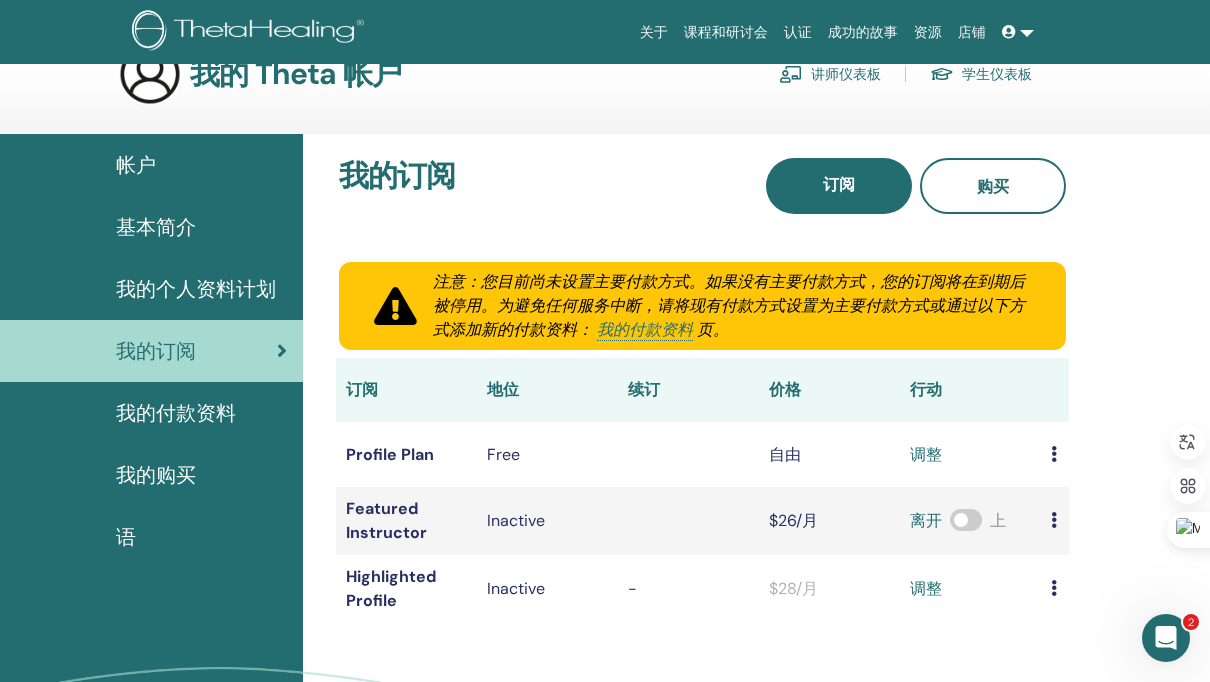 click on "我的付款资料" at bounding box center (176, 413) 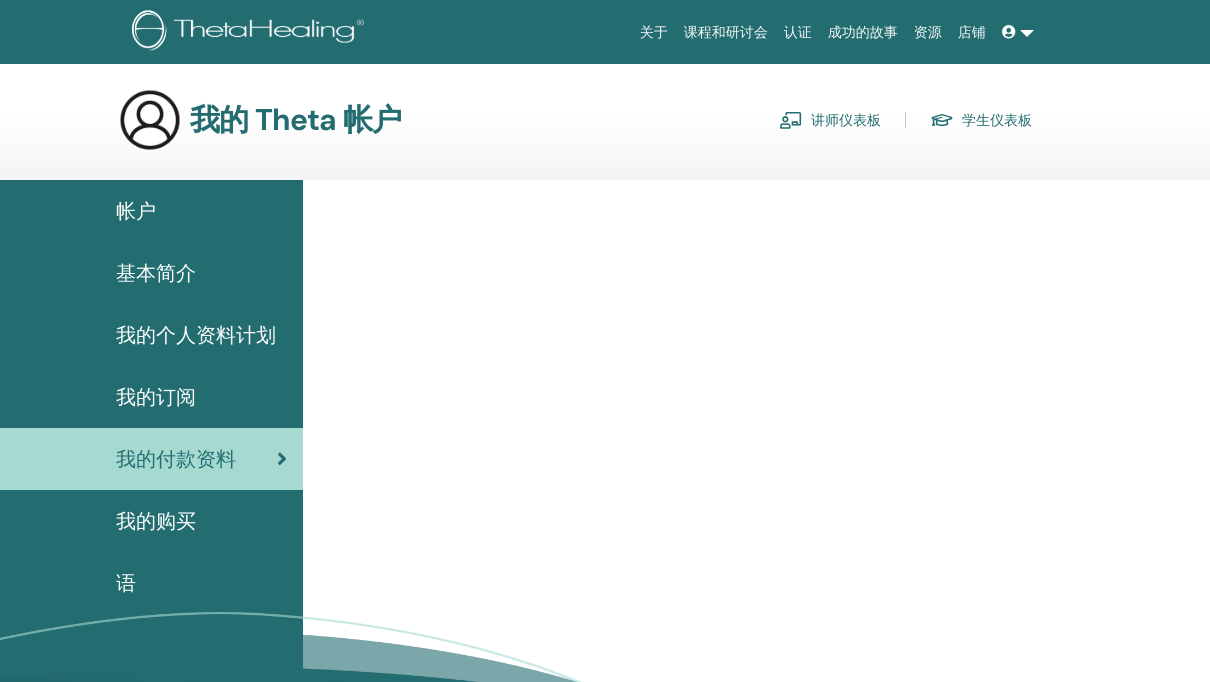 scroll, scrollTop: 0, scrollLeft: 0, axis: both 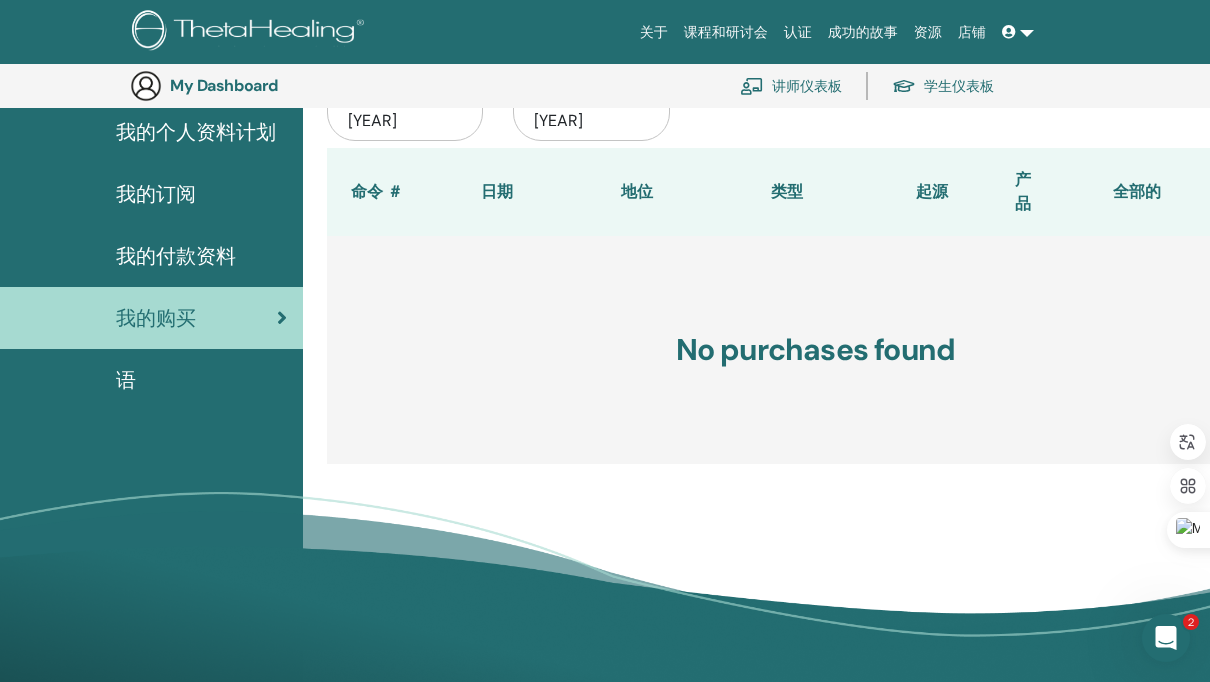 click on "语" at bounding box center (151, 380) 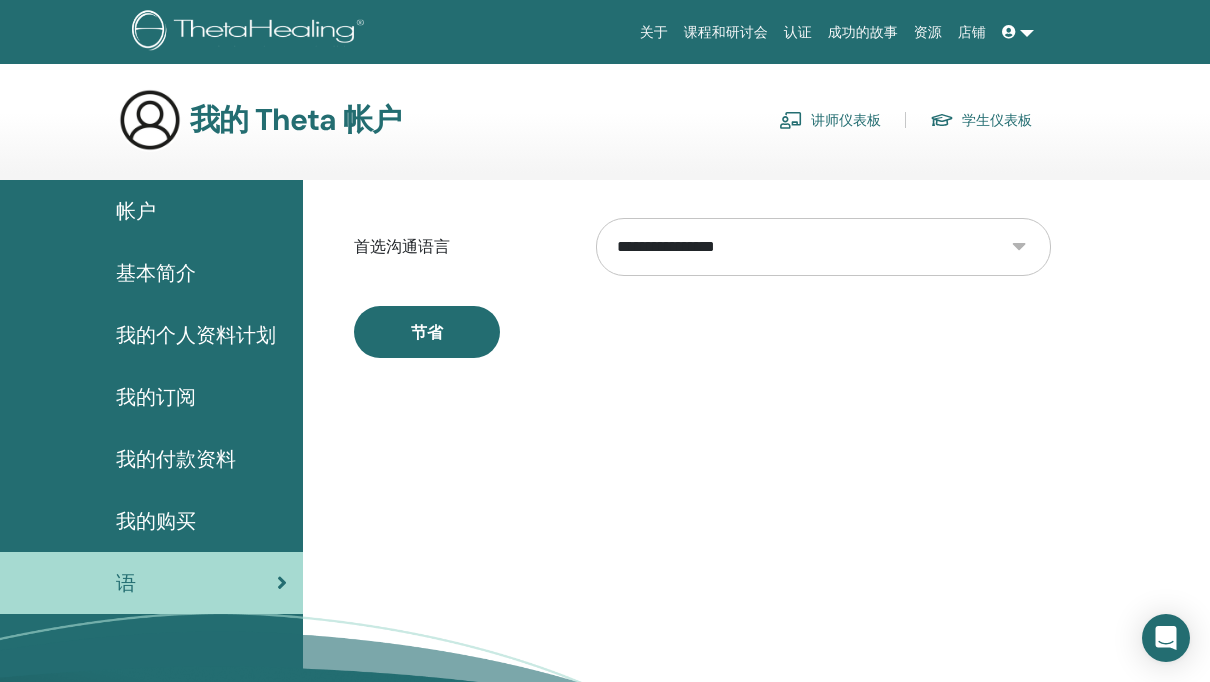 scroll, scrollTop: 0, scrollLeft: 0, axis: both 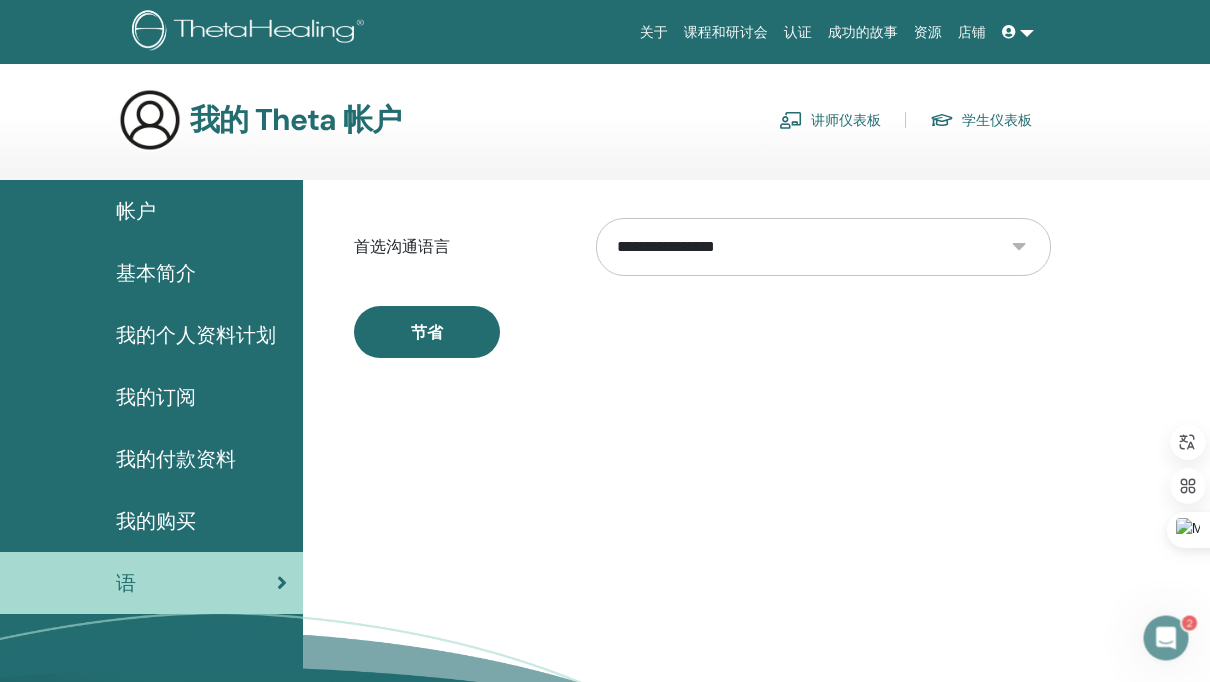 click on "资源" at bounding box center [928, 32] 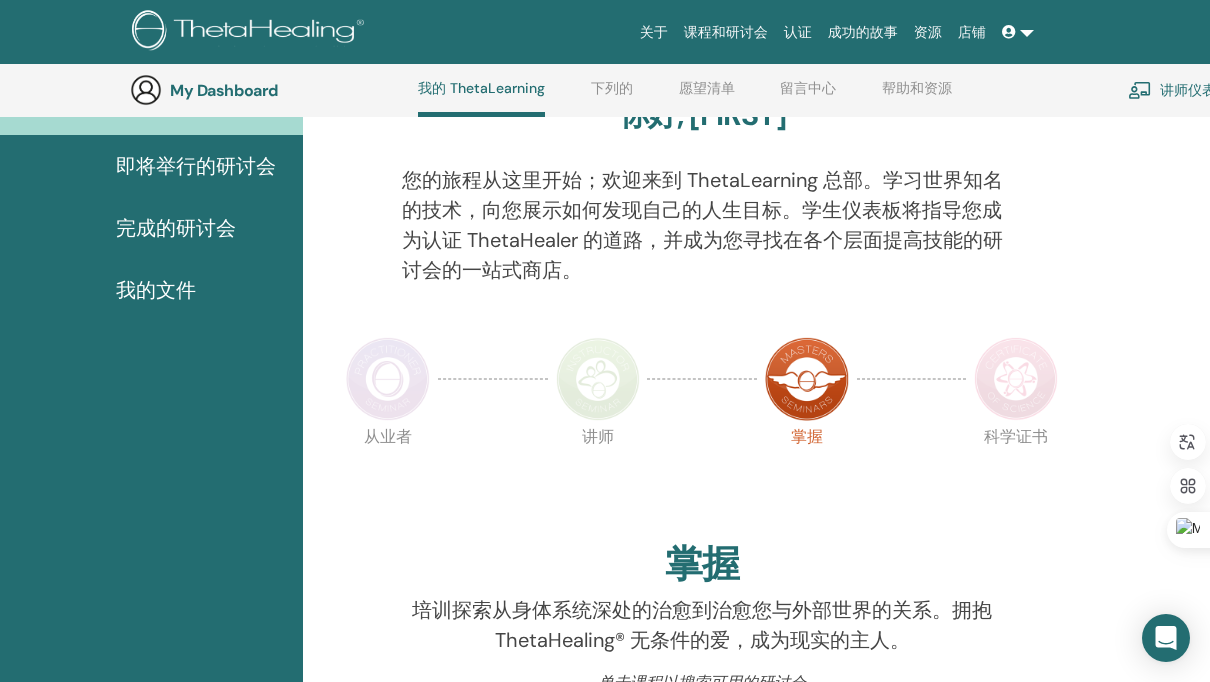 scroll, scrollTop: 204, scrollLeft: 0, axis: vertical 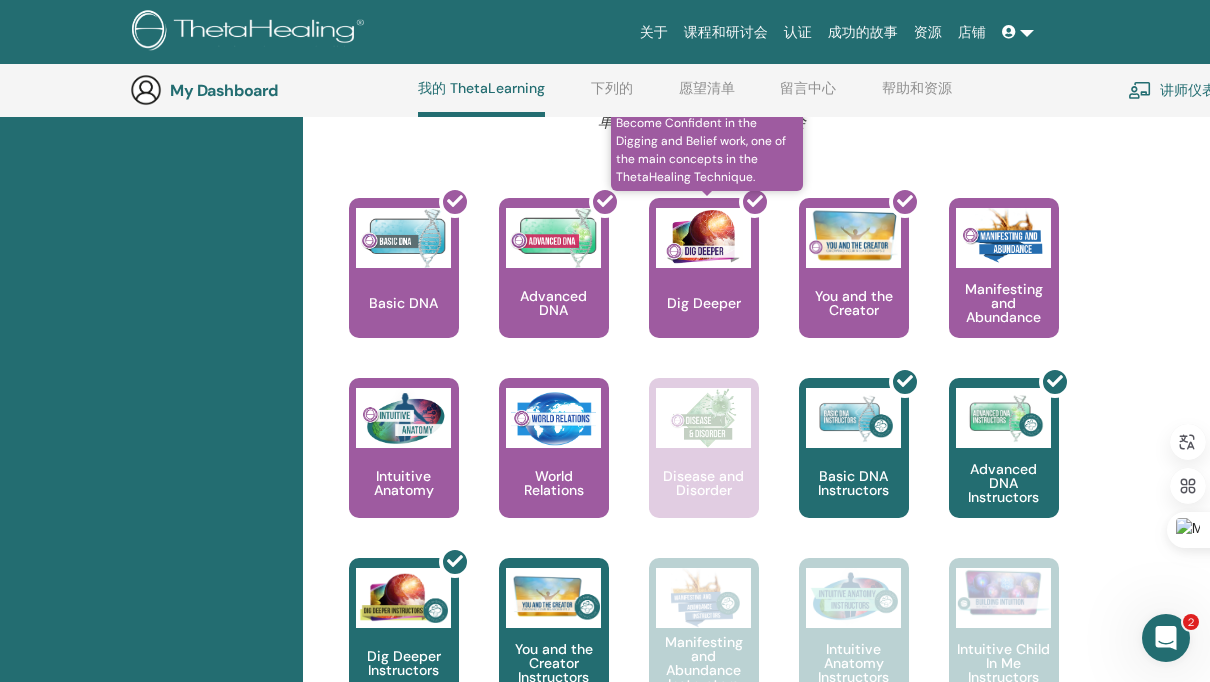 click at bounding box center [716, 276] 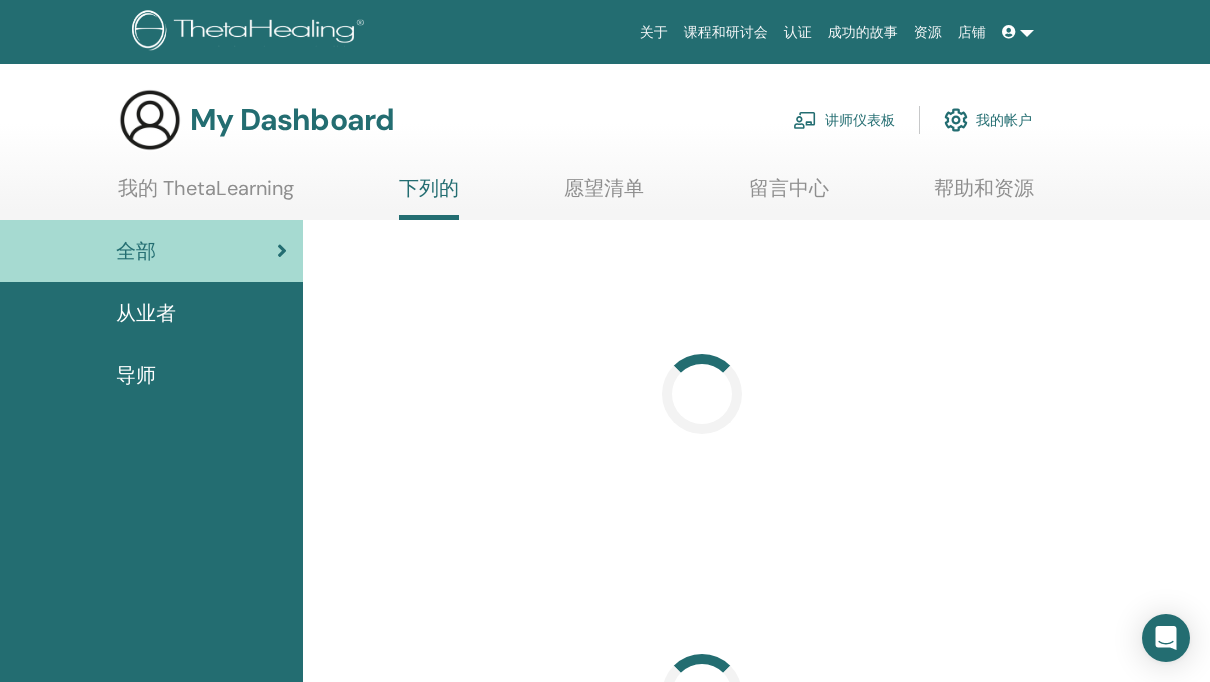 scroll, scrollTop: 0, scrollLeft: 0, axis: both 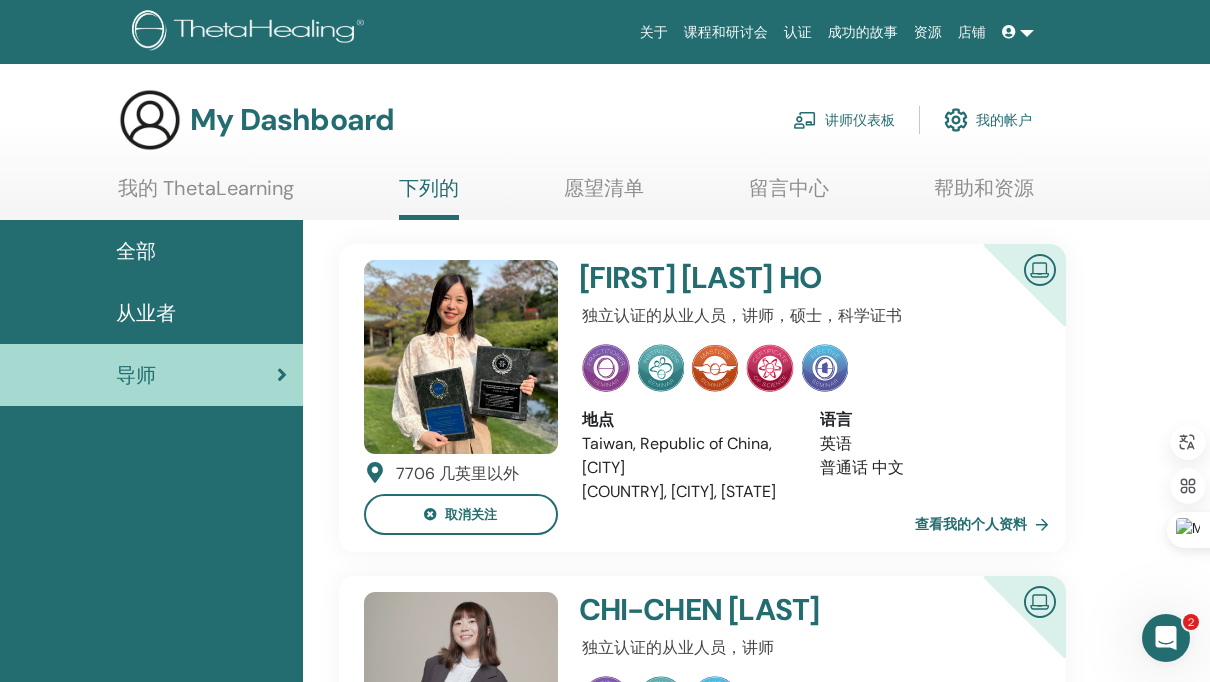 click on "帮助和资源" at bounding box center [984, 195] 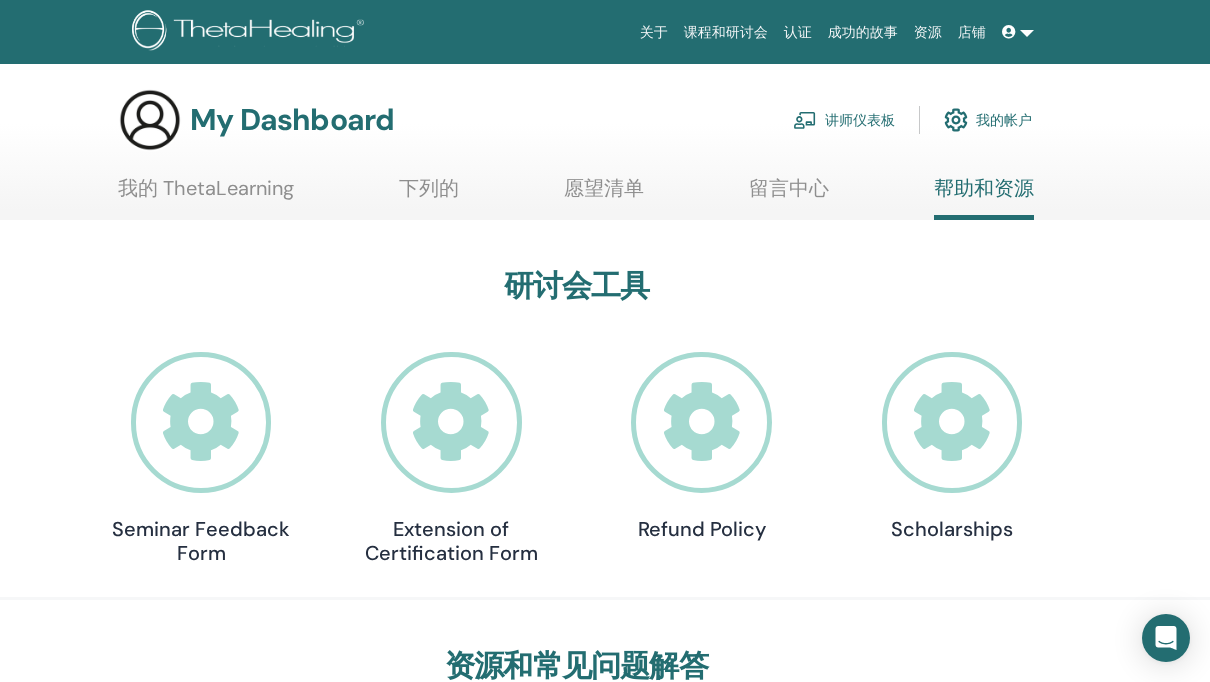 scroll, scrollTop: 0, scrollLeft: 0, axis: both 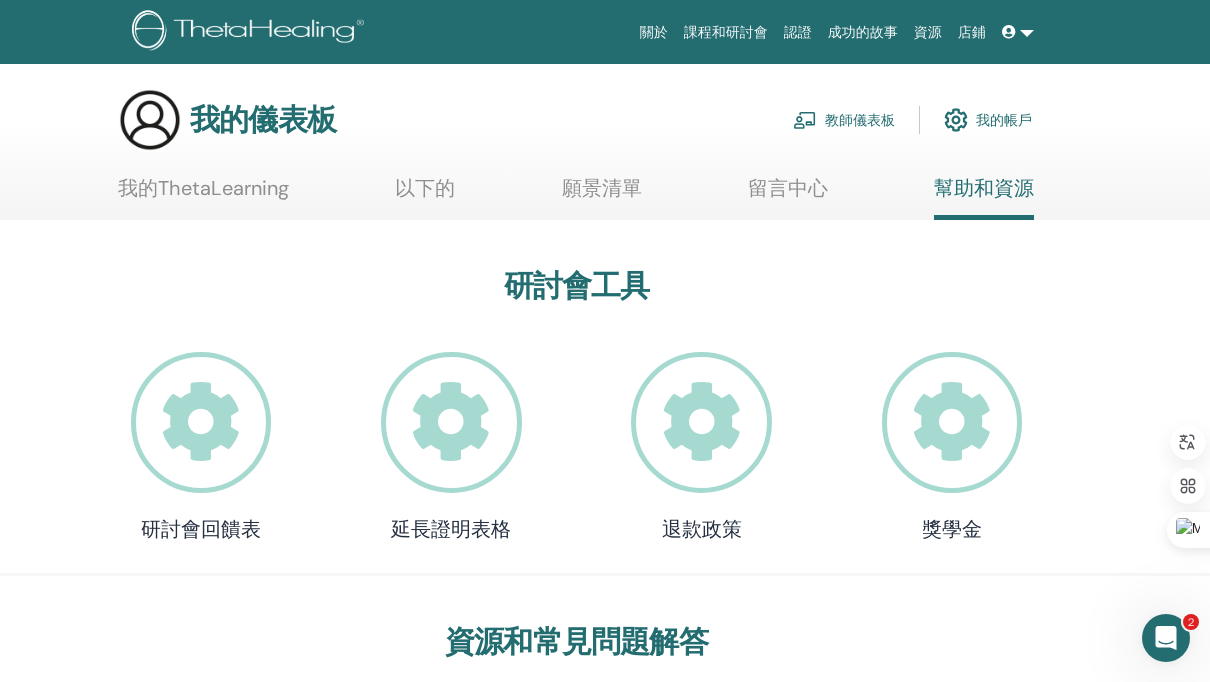 click on "願景清單" at bounding box center [602, 188] 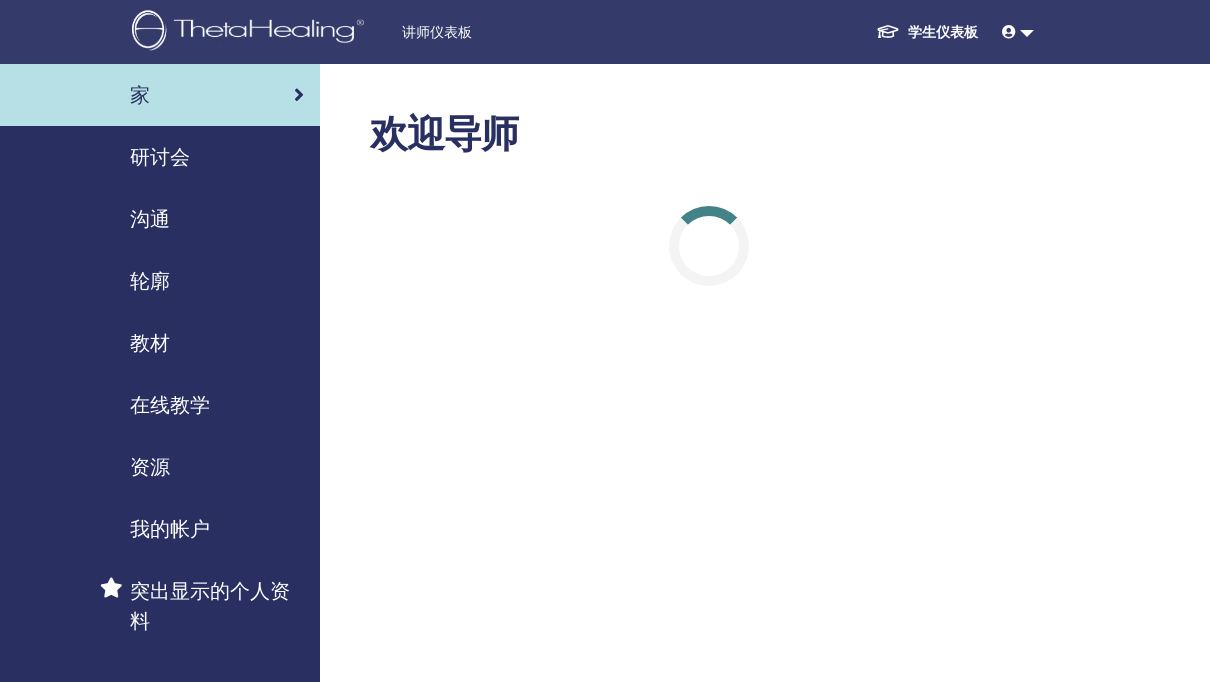 scroll, scrollTop: 0, scrollLeft: 0, axis: both 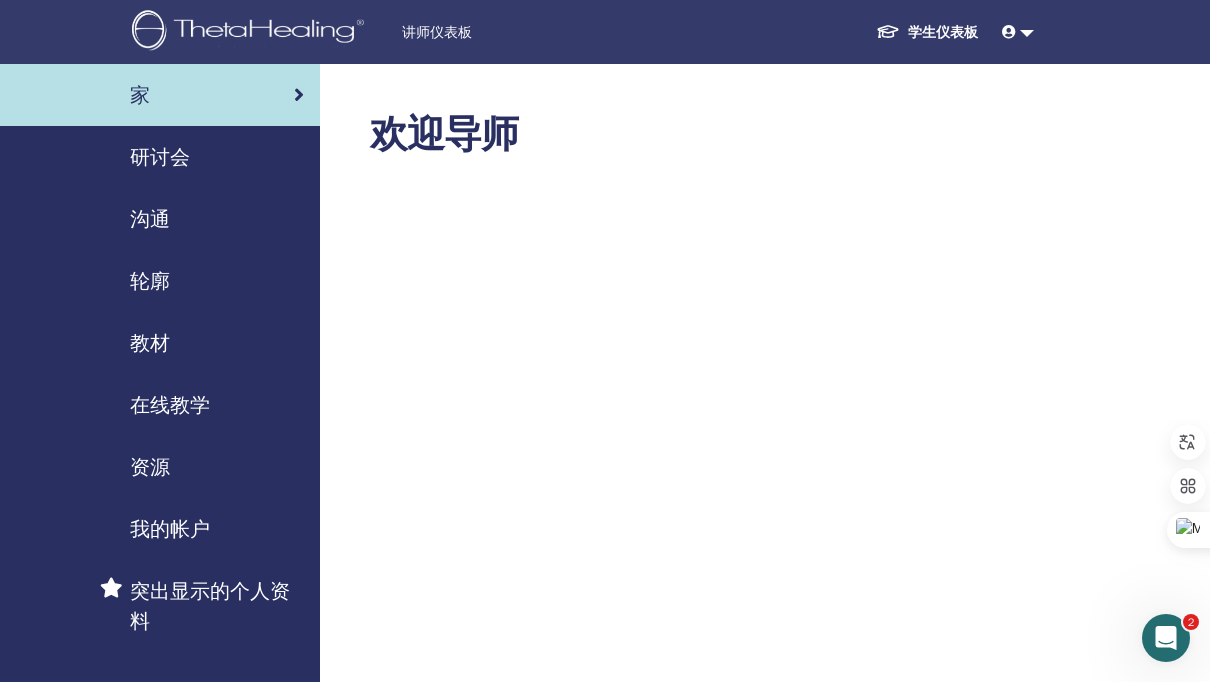 click on "研讨会" at bounding box center [160, 157] 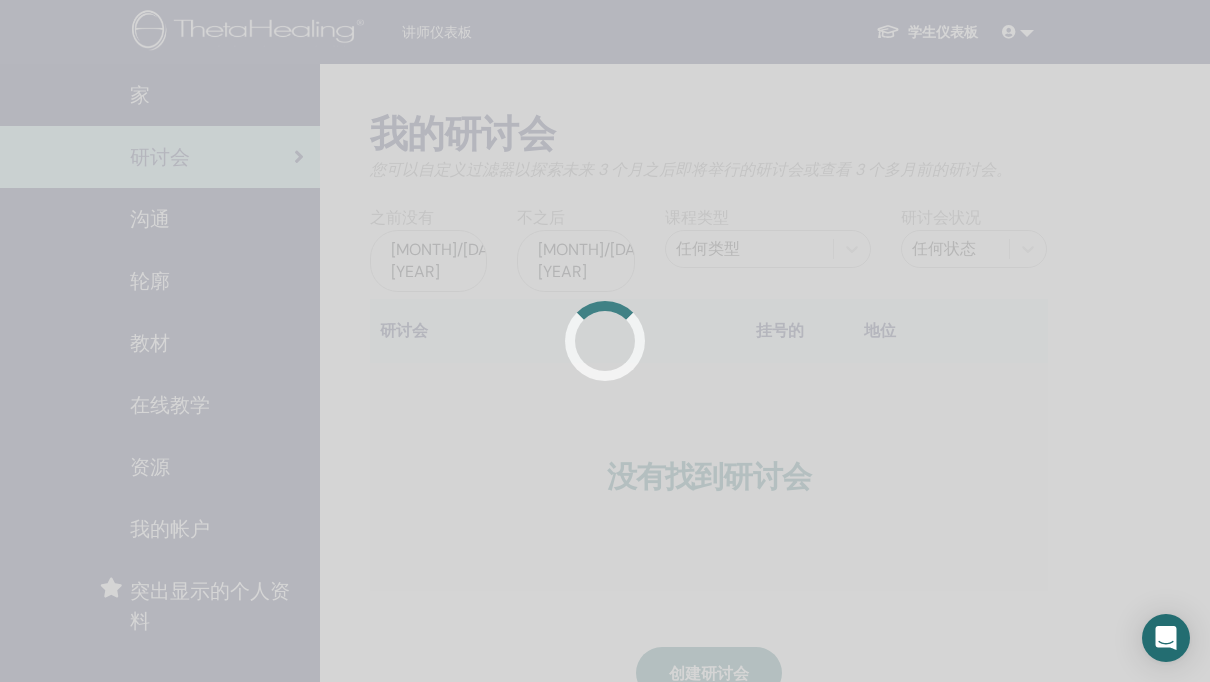 scroll, scrollTop: 0, scrollLeft: 0, axis: both 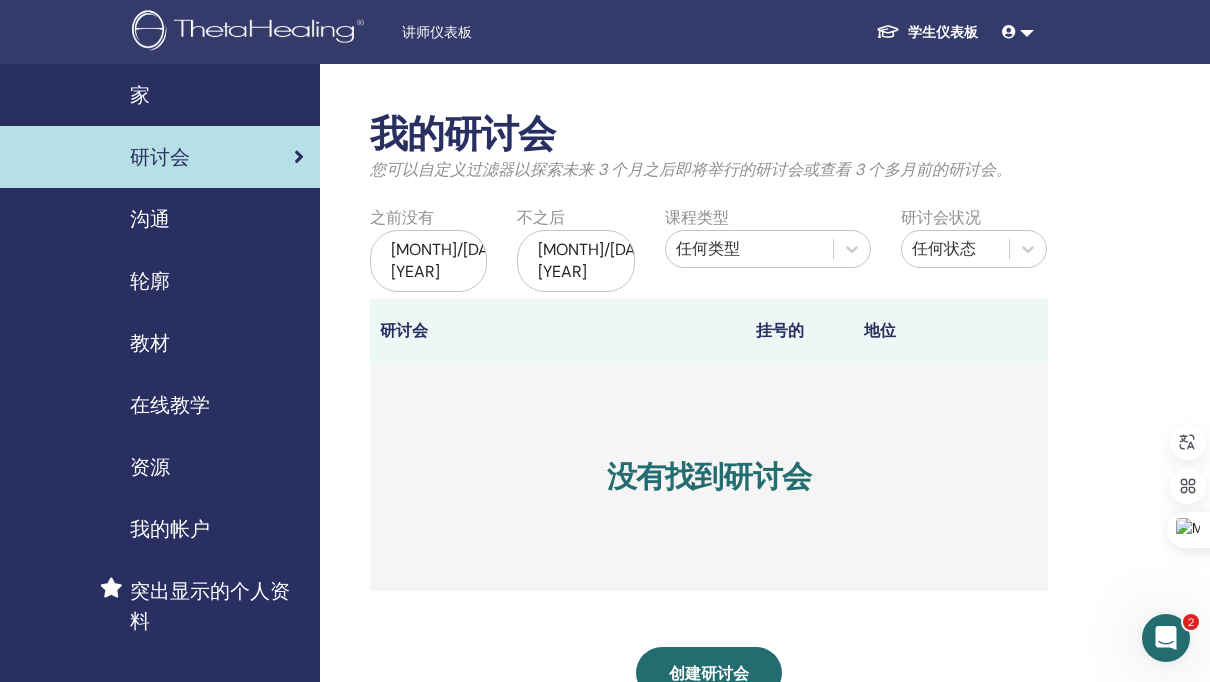 click on "教材" at bounding box center (150, 343) 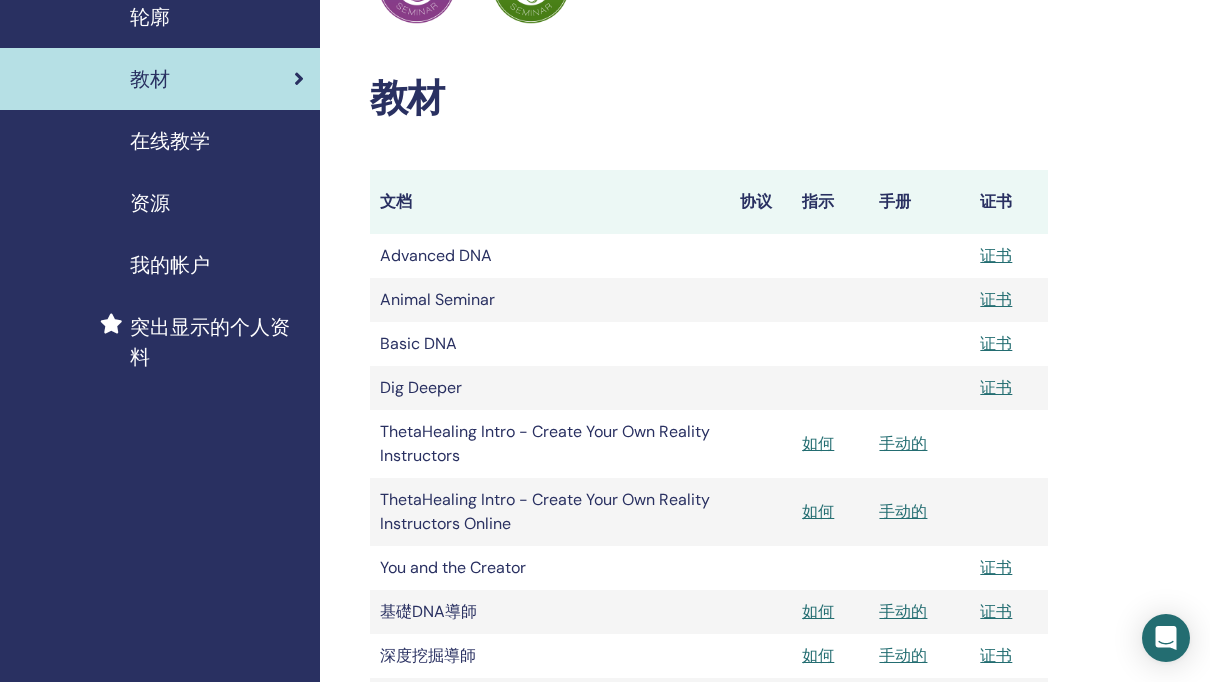 scroll, scrollTop: 265, scrollLeft: 0, axis: vertical 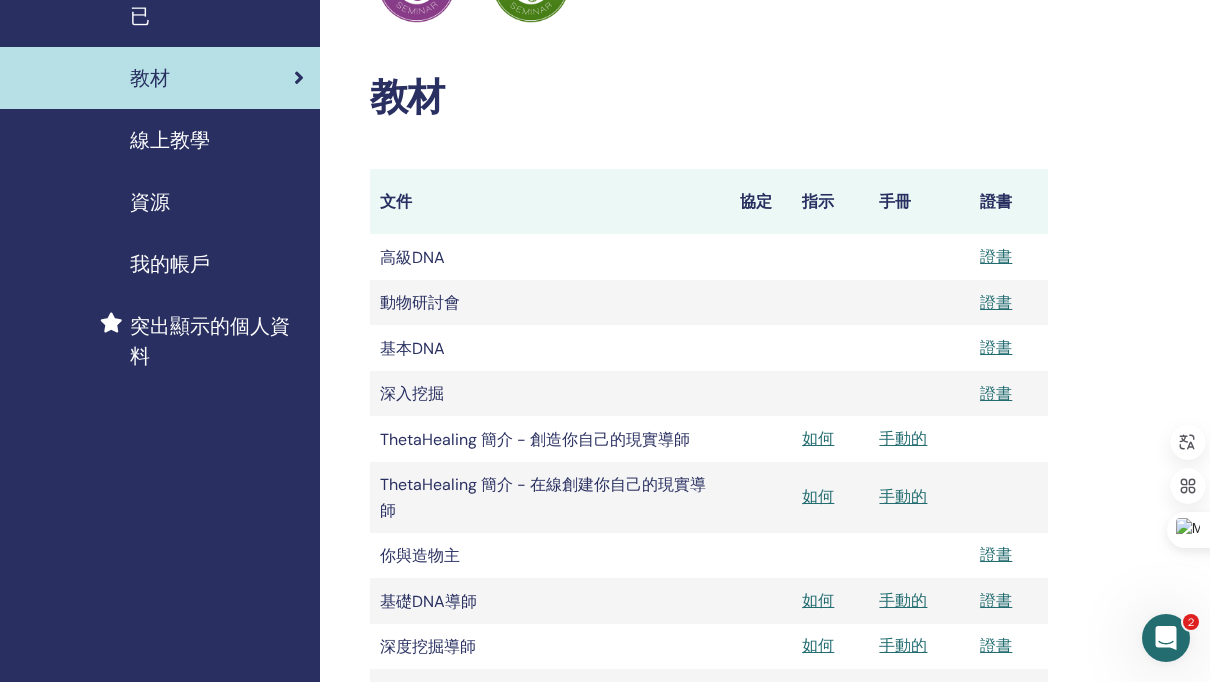 click on "我的認證
ThetaHealing 從業者
ThetaHealing 講師
教材
文件
協定
指示
手冊
證書
高級DNA
證書
動物研討會
基本DNA" at bounding box center (774, 396) 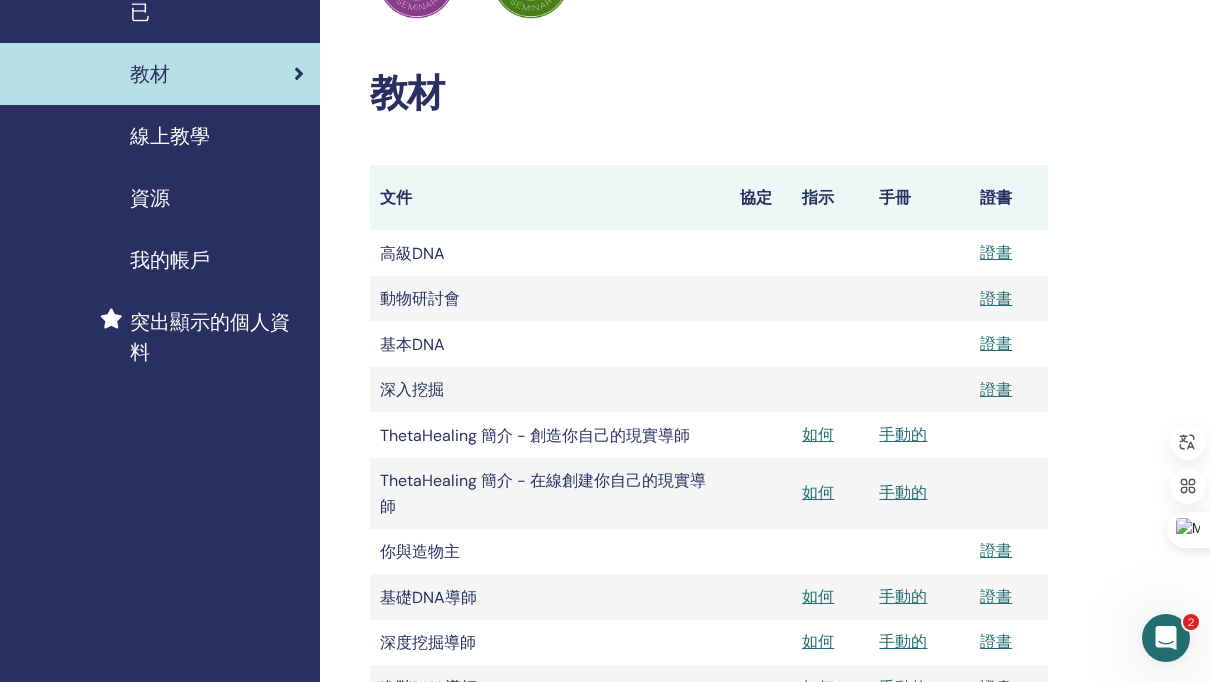 scroll, scrollTop: 270, scrollLeft: 0, axis: vertical 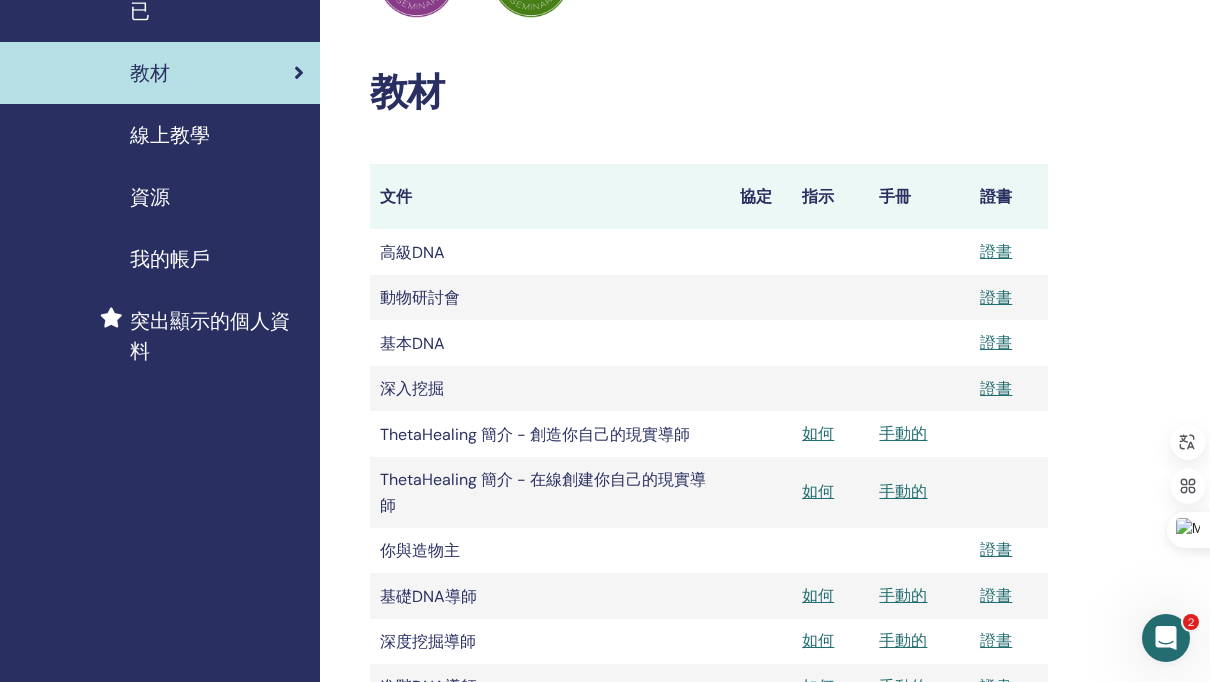 click on "線上教學" at bounding box center [170, 135] 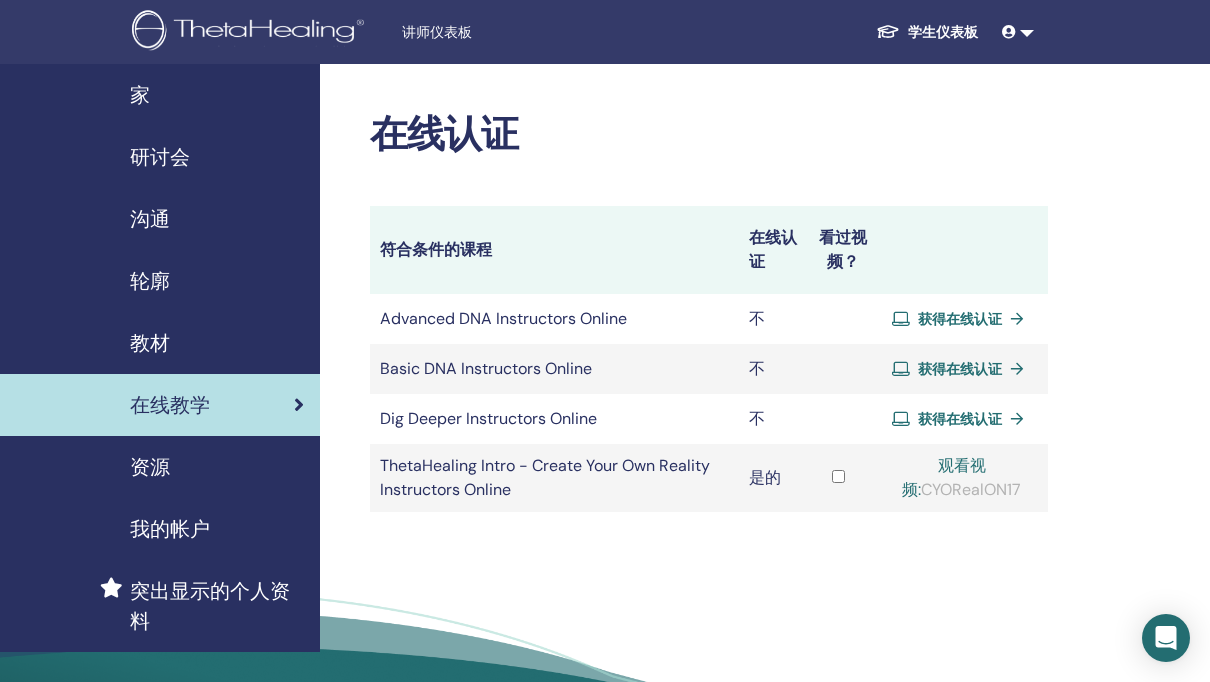 scroll, scrollTop: 0, scrollLeft: 0, axis: both 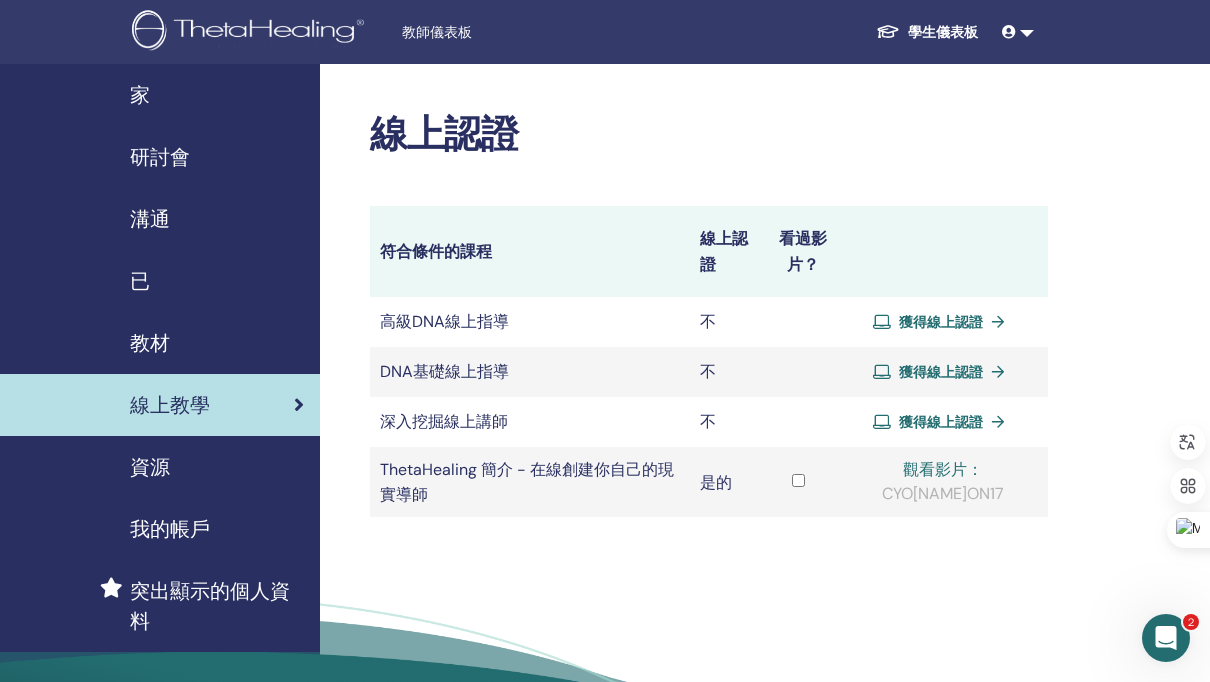 click on "資源" at bounding box center (150, 467) 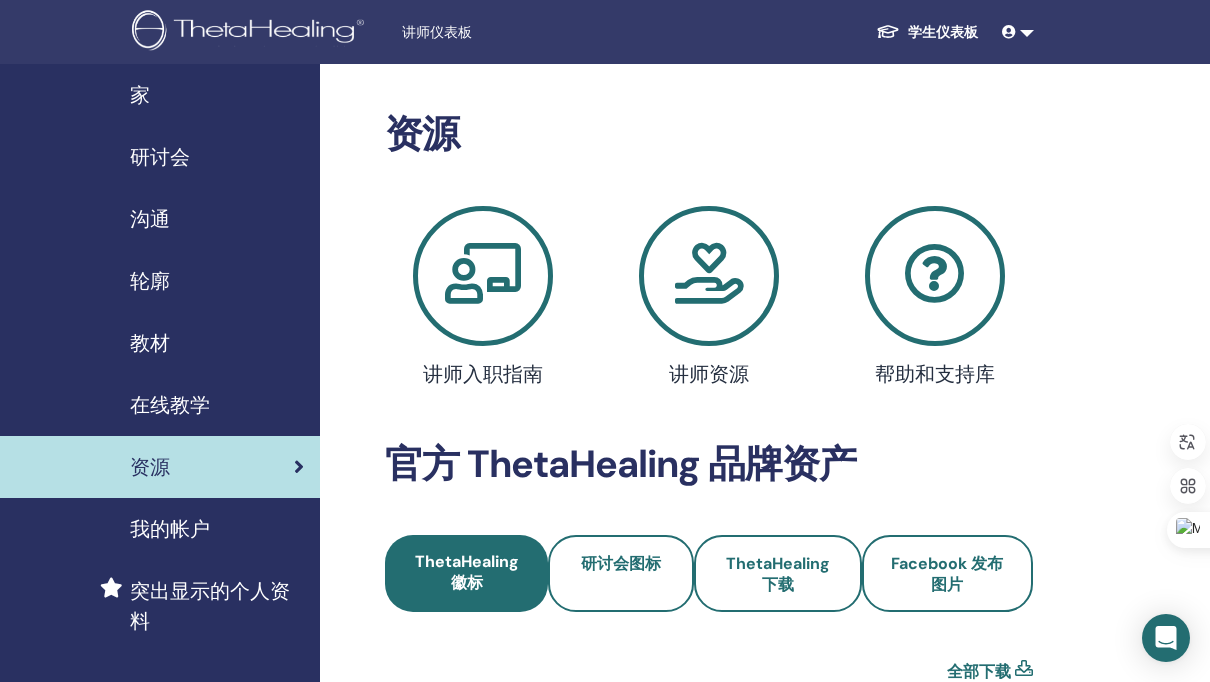 scroll, scrollTop: 283, scrollLeft: 0, axis: vertical 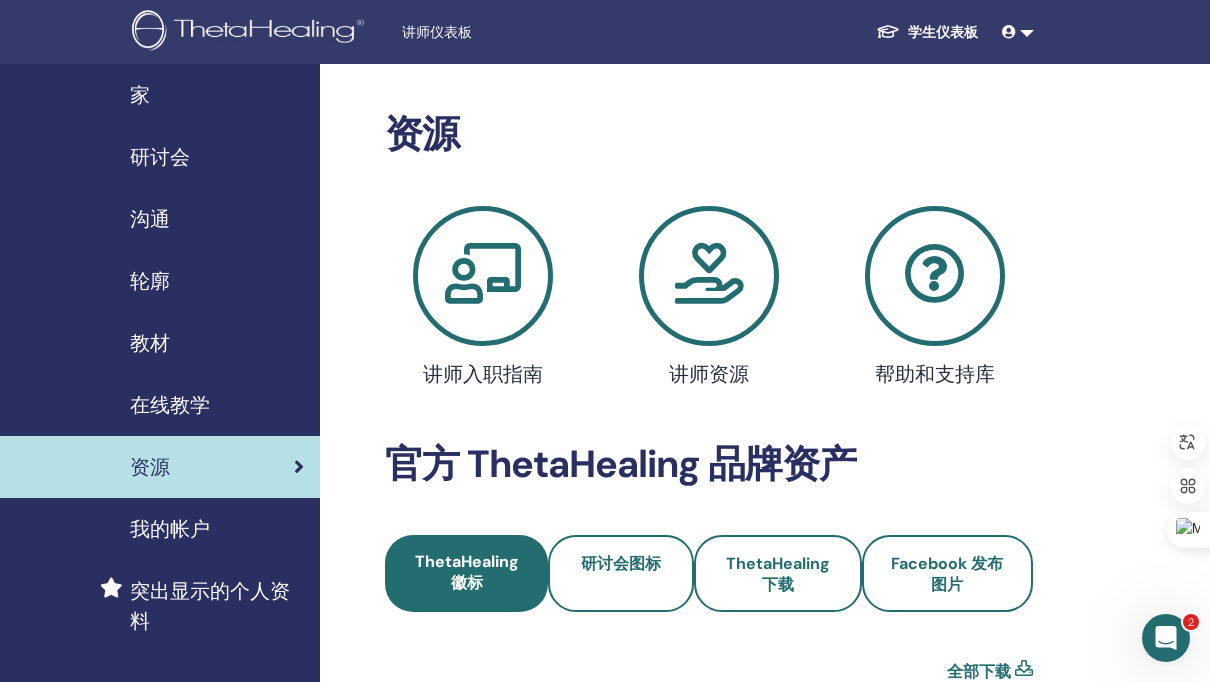 click on "我的帐户" at bounding box center (170, 529) 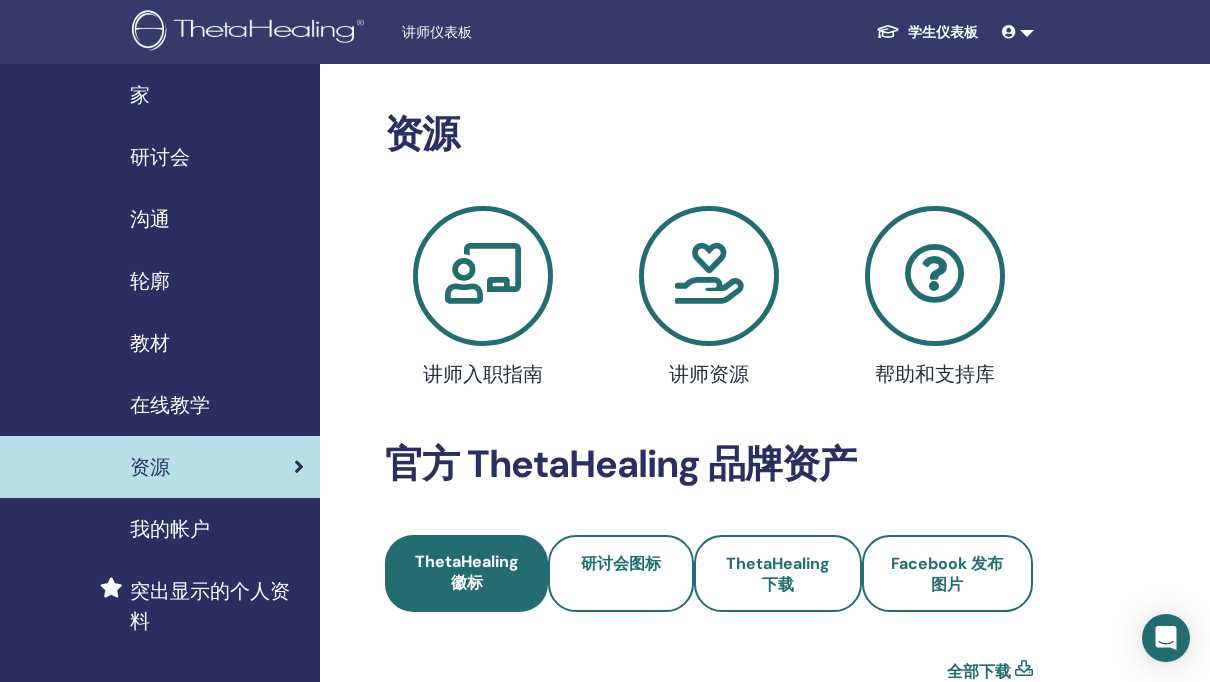 scroll, scrollTop: 0, scrollLeft: 0, axis: both 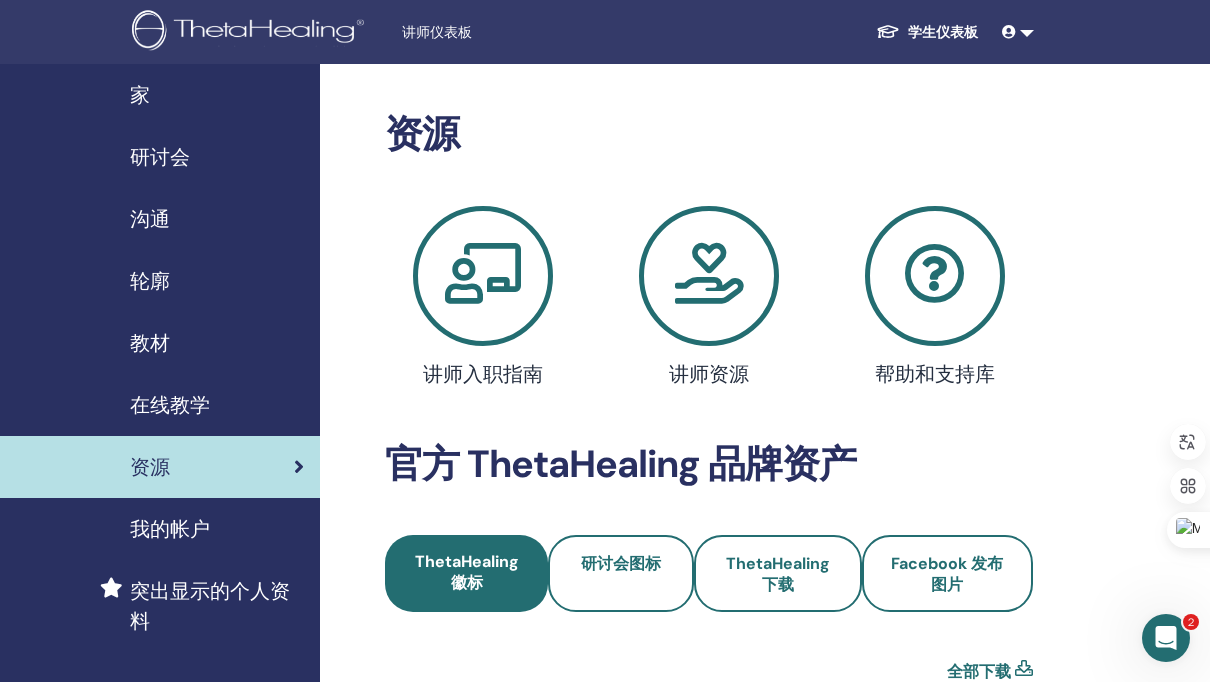 click on "教材" at bounding box center [160, 343] 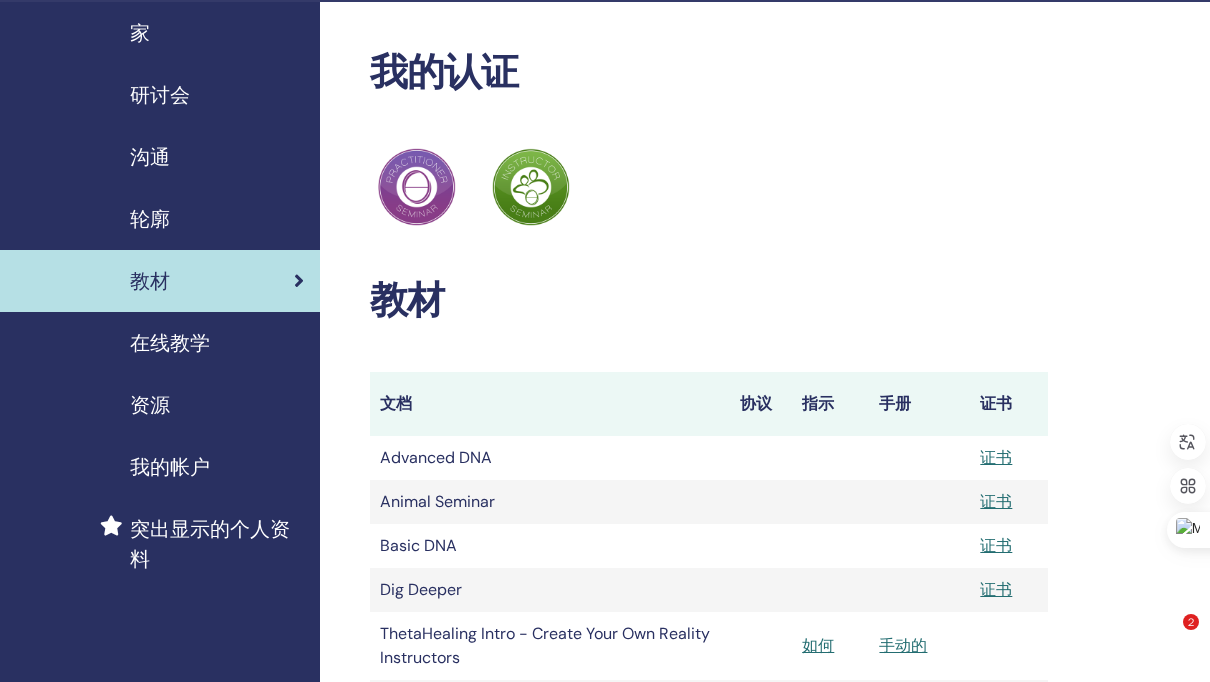 scroll, scrollTop: 59, scrollLeft: 0, axis: vertical 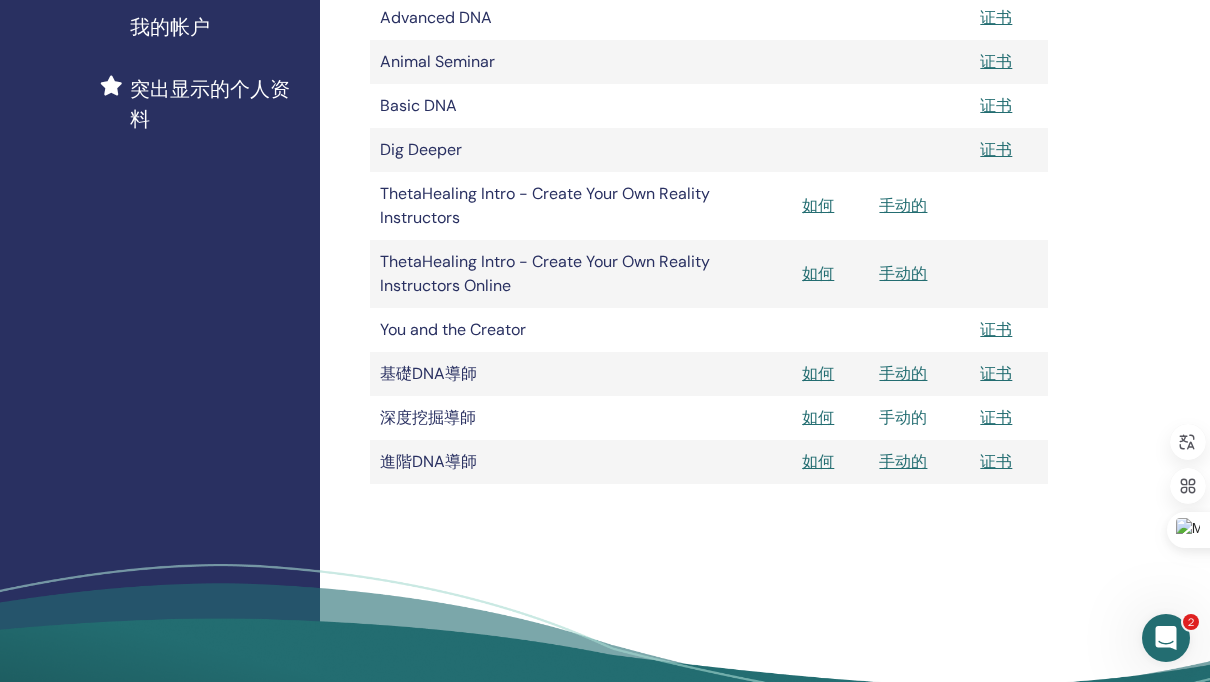 click on "手动的" at bounding box center (903, 417) 